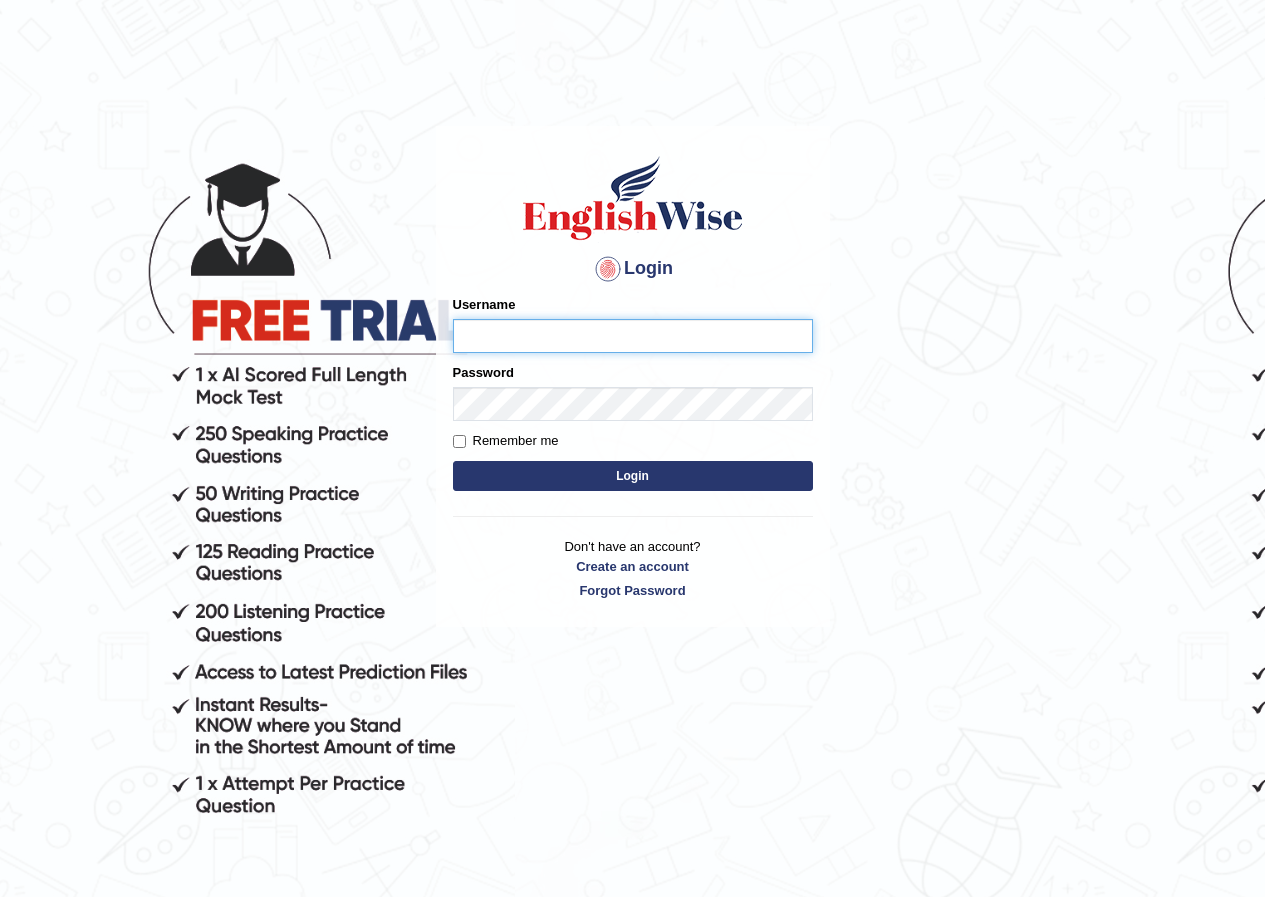 scroll, scrollTop: 0, scrollLeft: 0, axis: both 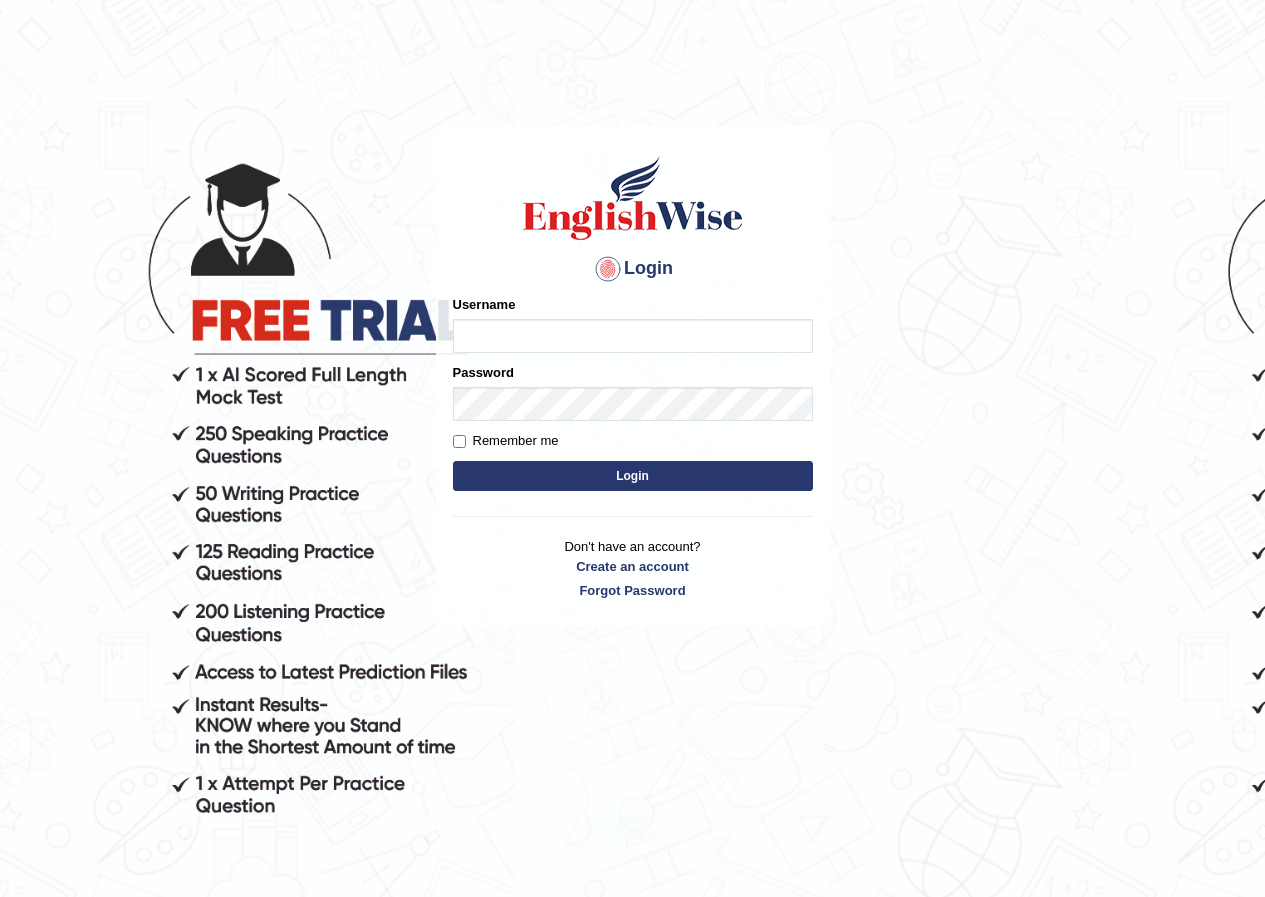 click at bounding box center (633, 198) 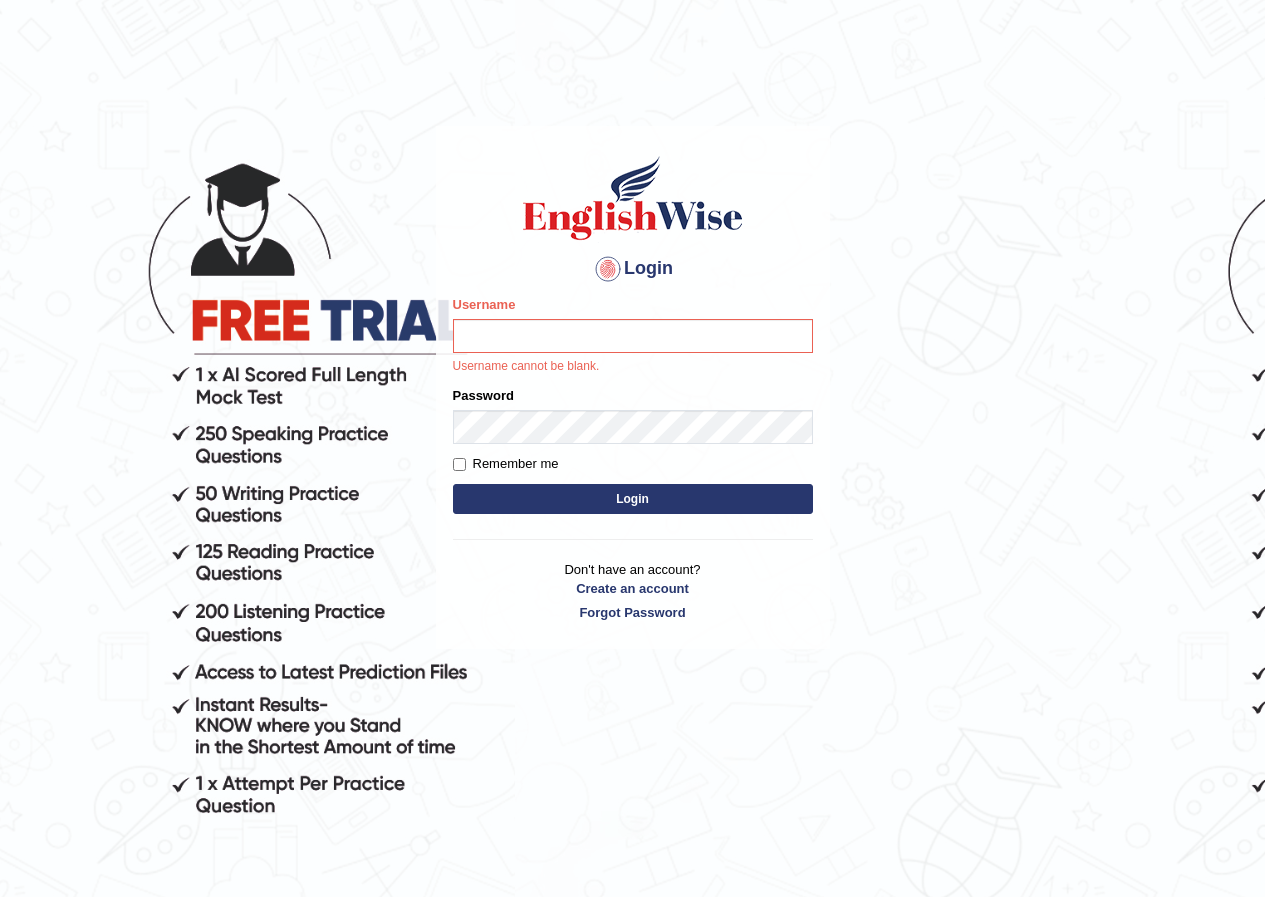 click on "Login
Please fix the following errors:
Username
Username cannot be blank.
Password
Remember me
Login
Don't have an account?
Create an account
Forgot Password
2025 ©  English Wise.  All Rights Reserved  Back to English Wise" at bounding box center (632, 511) 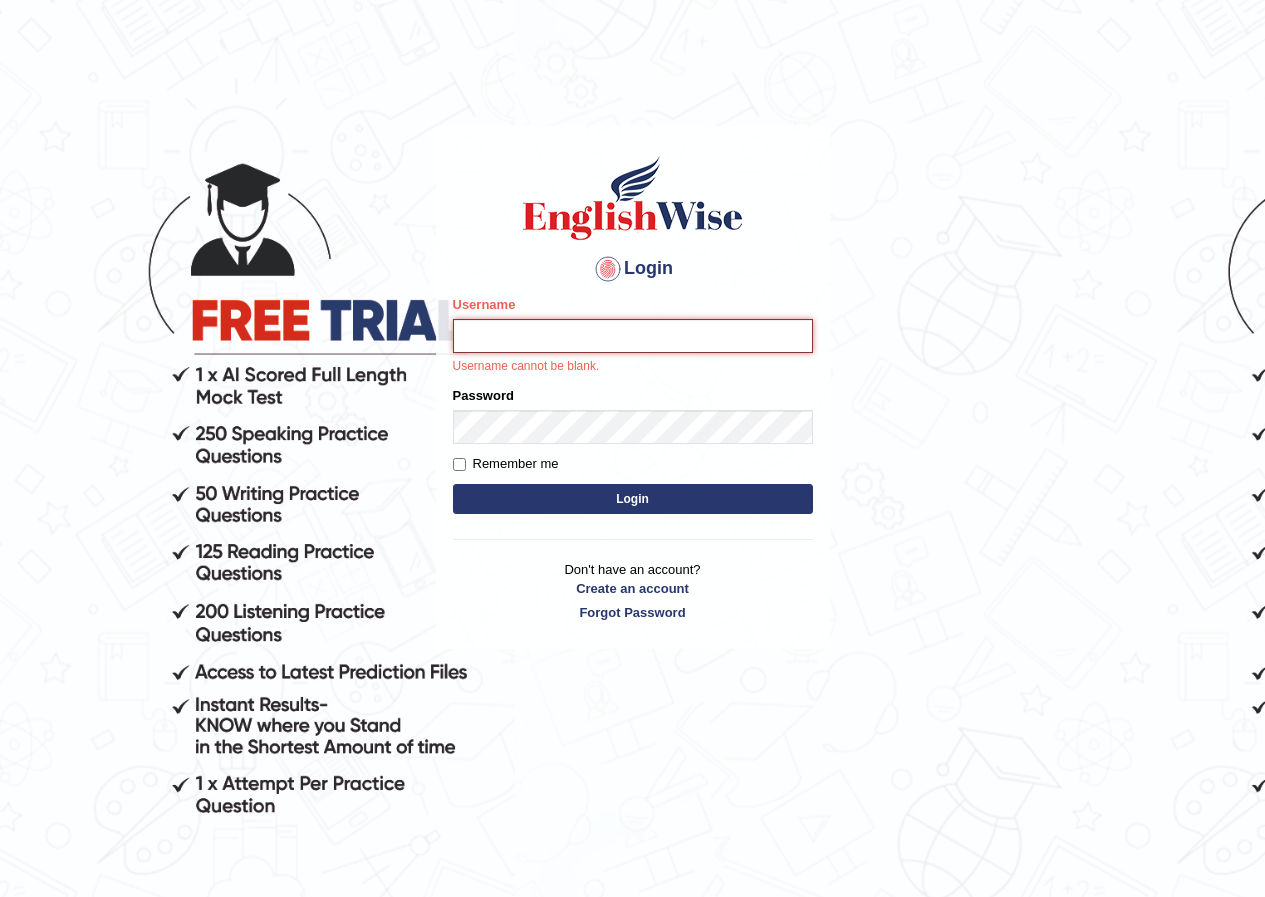 click on "Username" at bounding box center (633, 336) 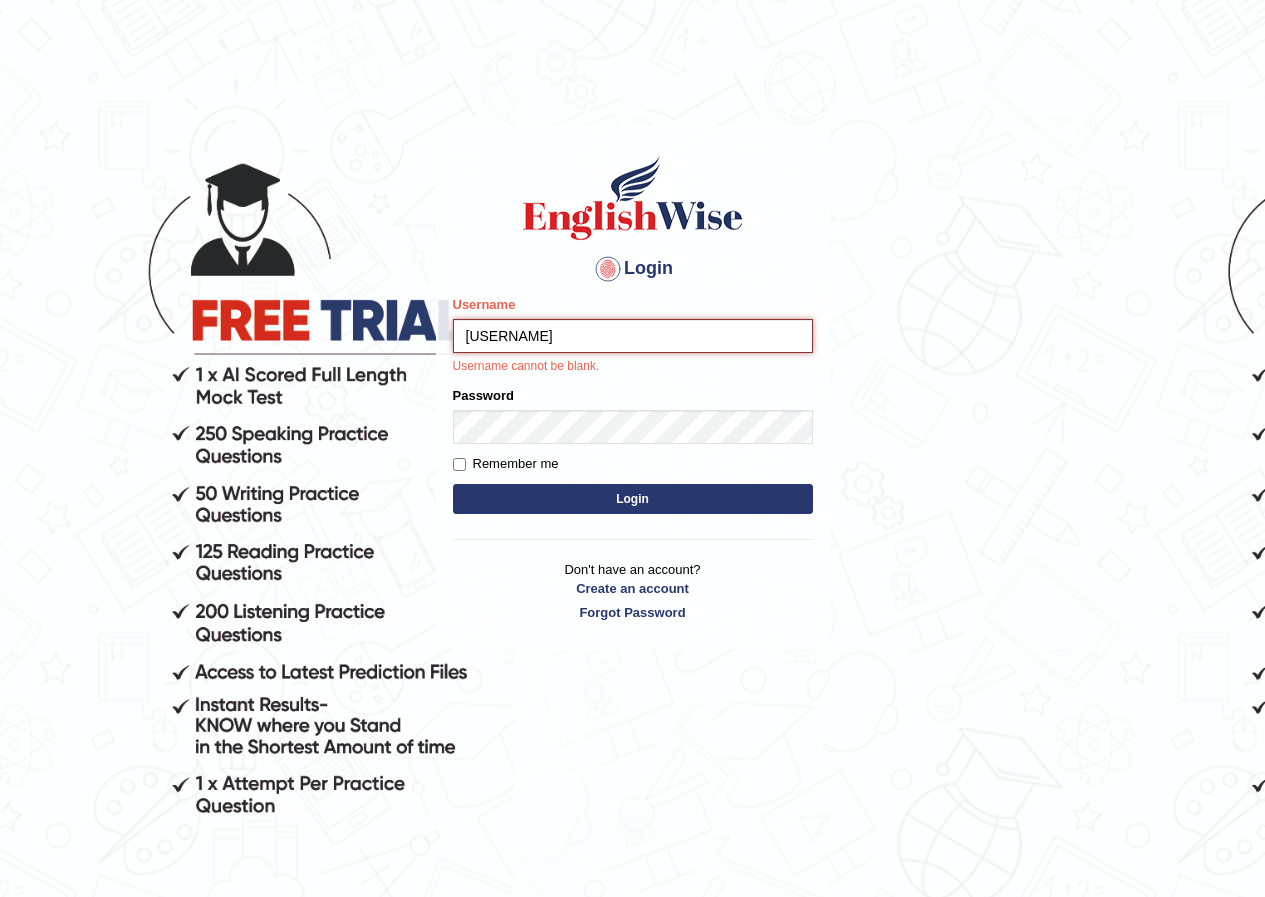 type on "RizaA" 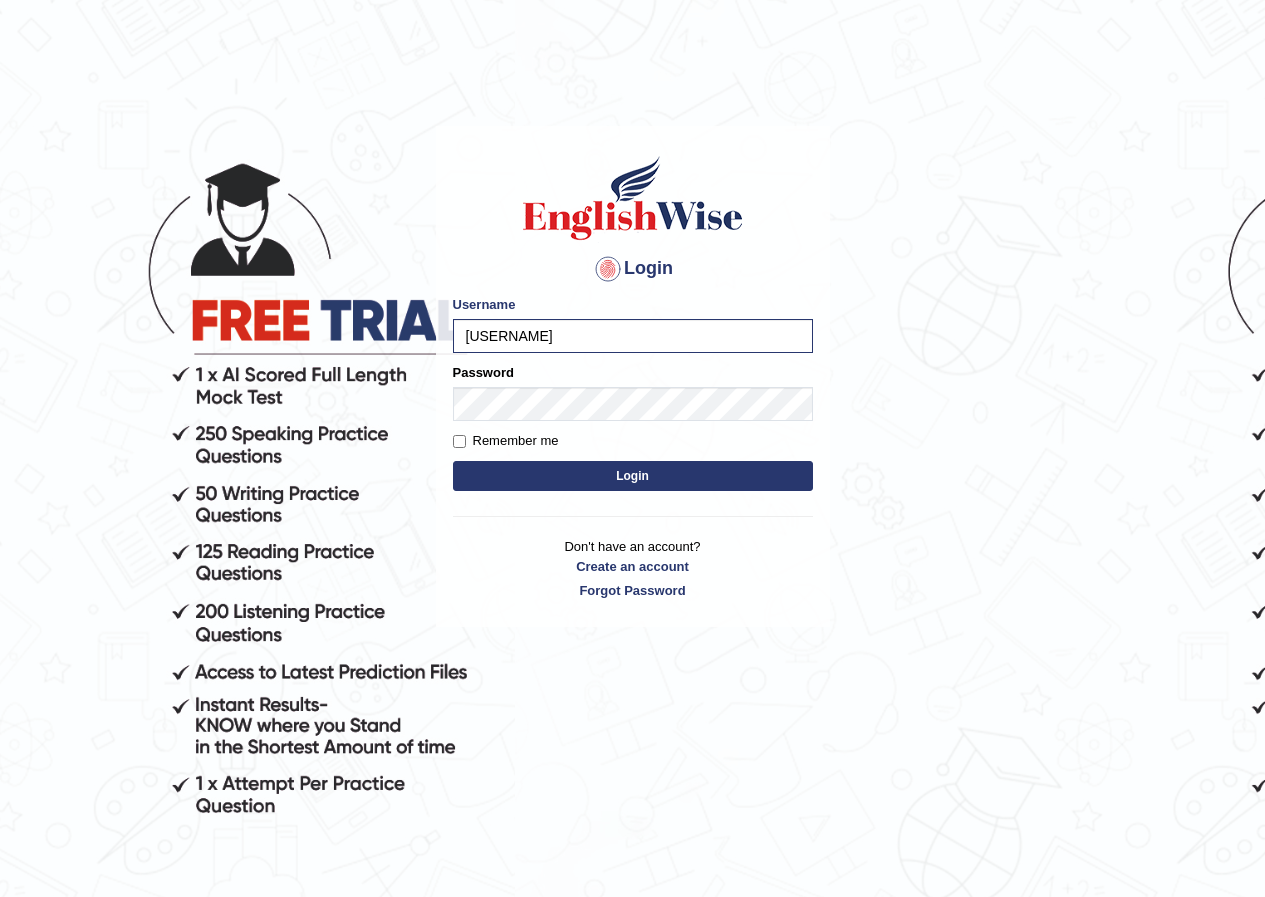 click on "Please fix the following errors:
Username
RizaA
Password
Remember me
Login" at bounding box center [633, 395] 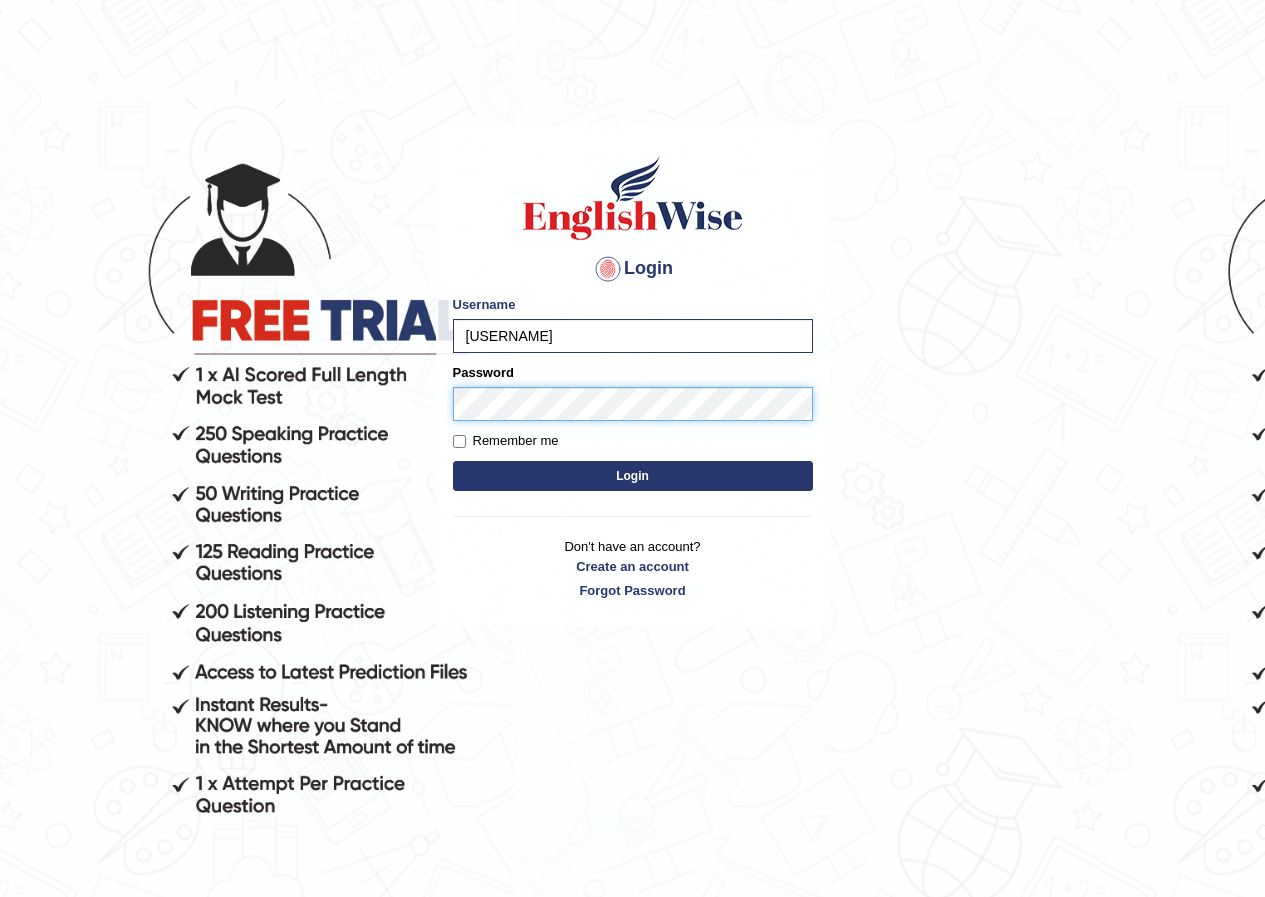 click on "Login" at bounding box center (633, 476) 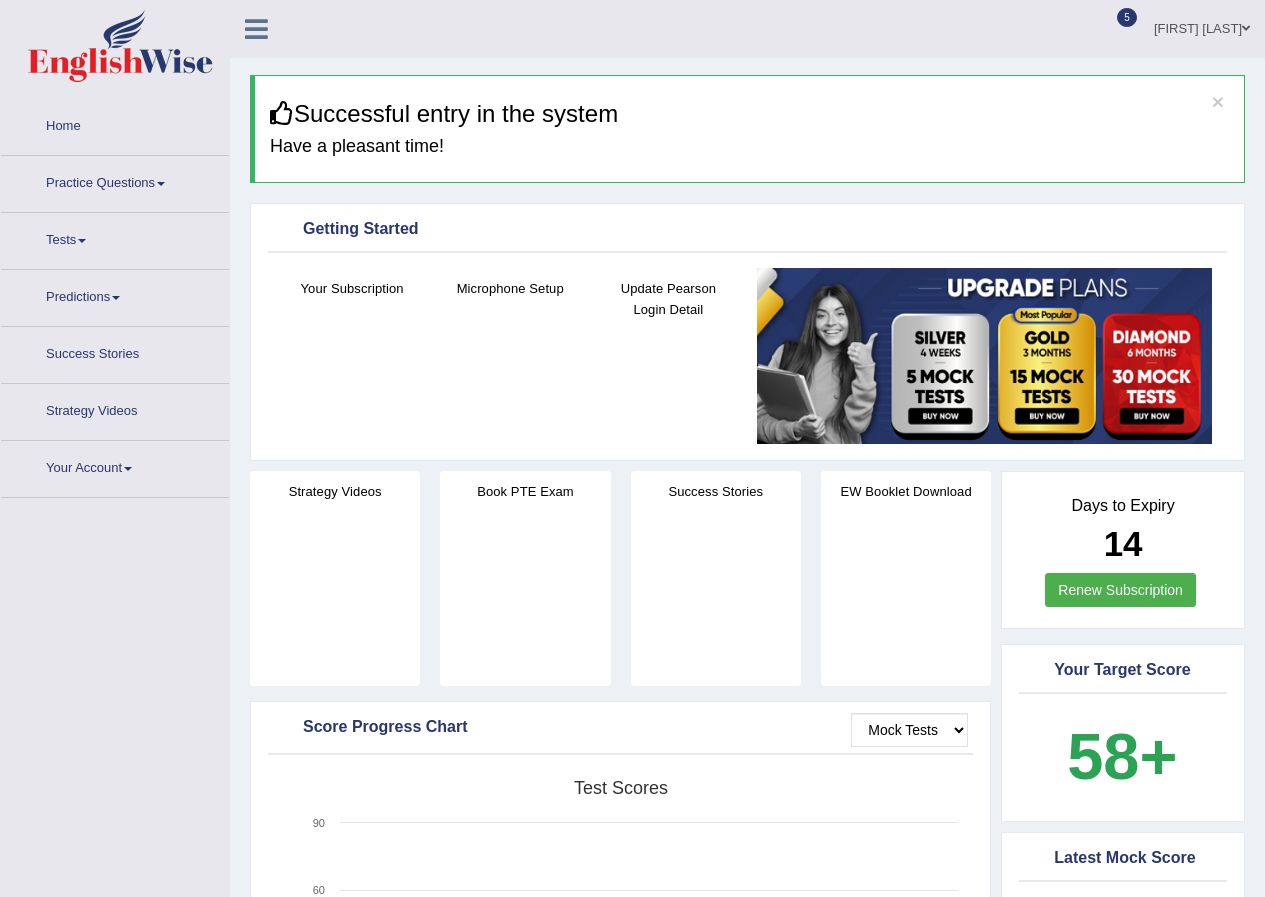 scroll, scrollTop: 0, scrollLeft: 0, axis: both 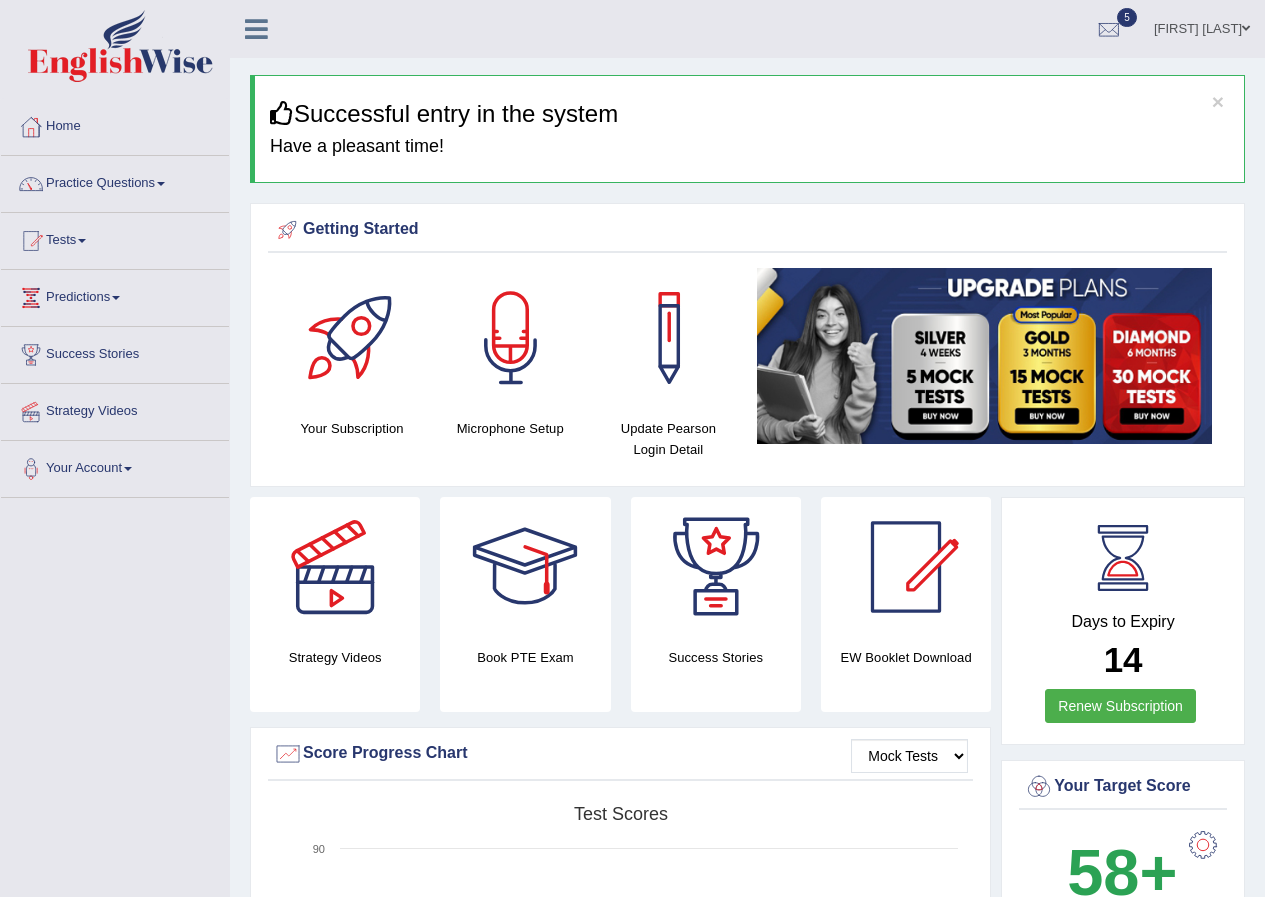 click on "Practice Questions" at bounding box center [115, 181] 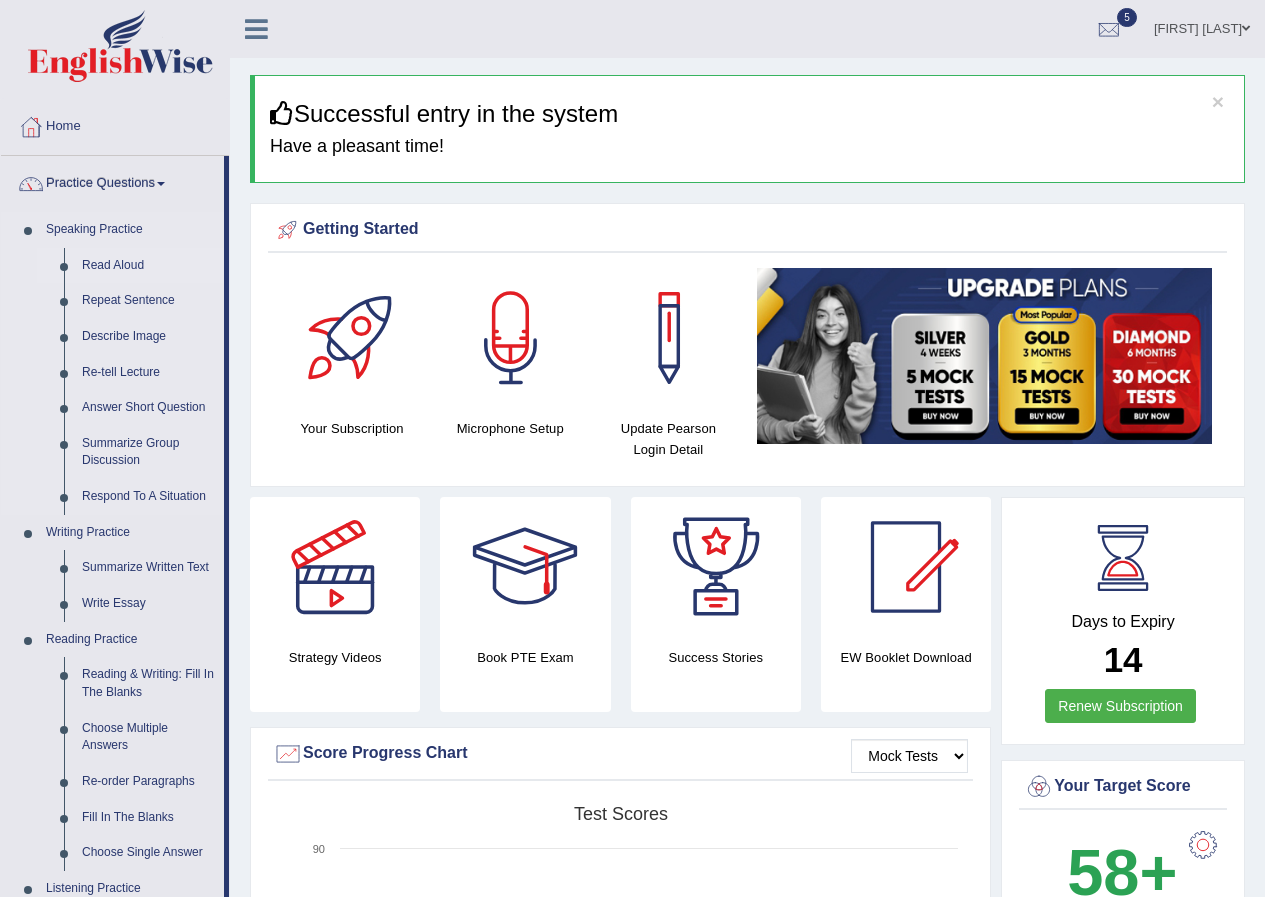 click on "Read Aloud" at bounding box center (148, 266) 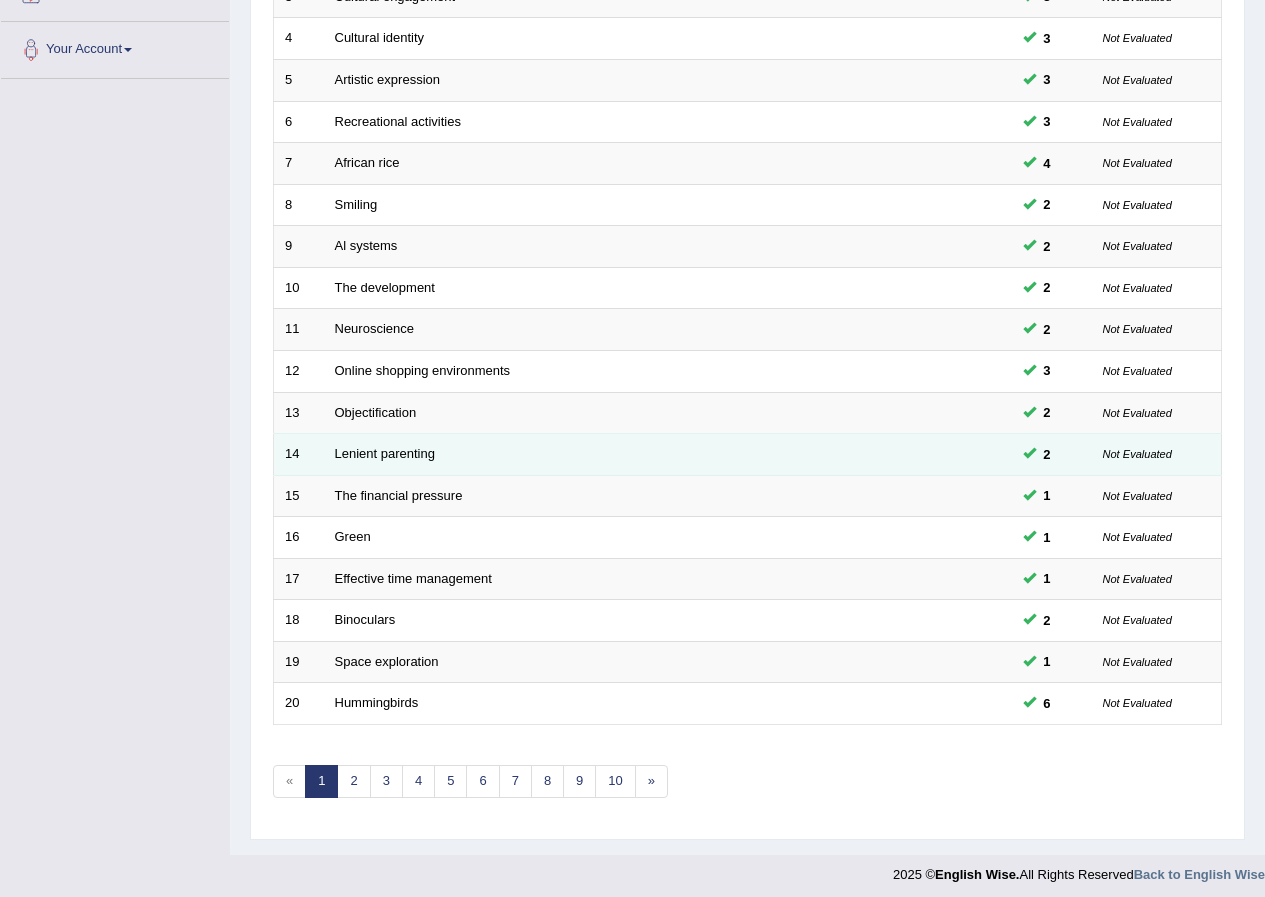 scroll, scrollTop: 427, scrollLeft: 0, axis: vertical 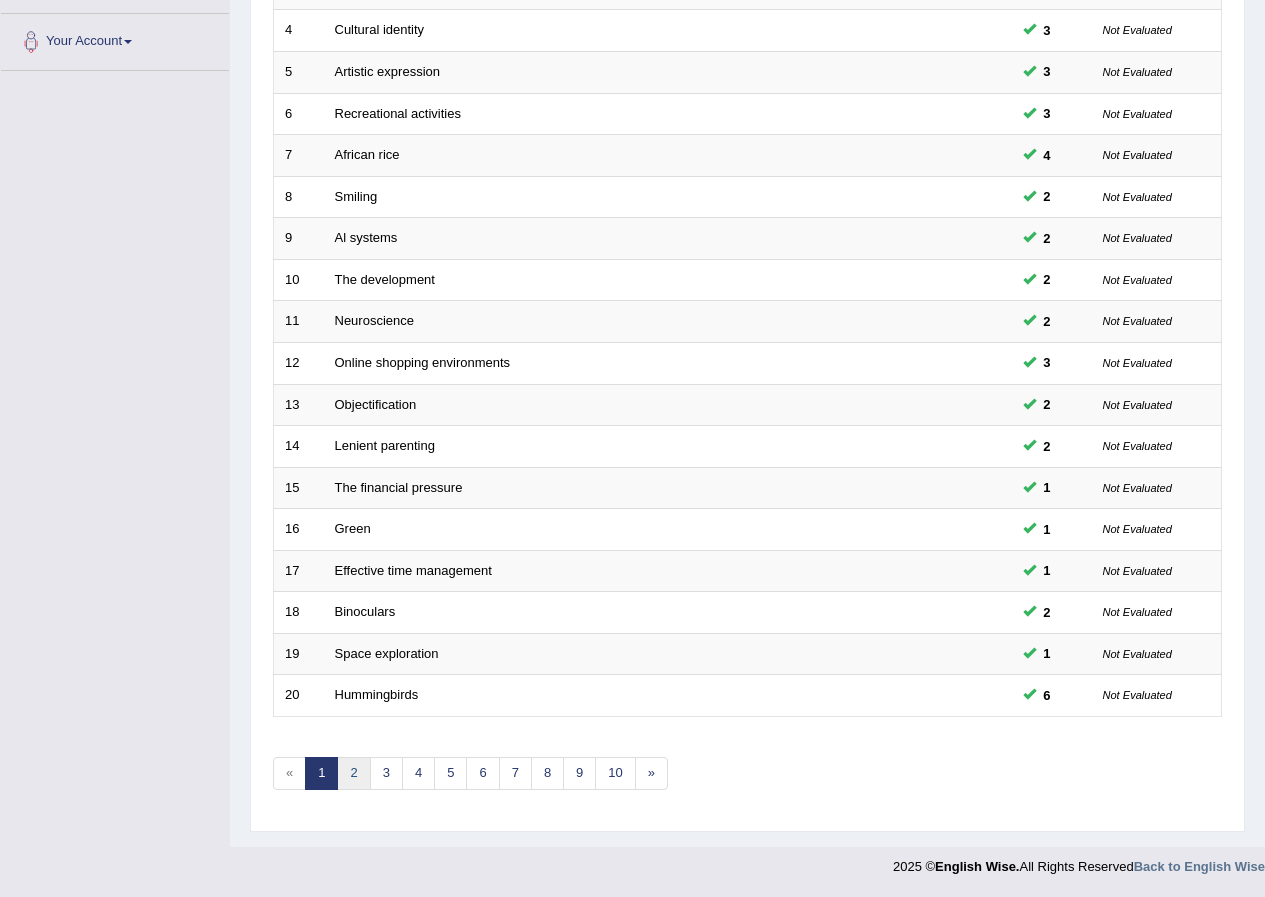 click on "2" at bounding box center [353, 773] 